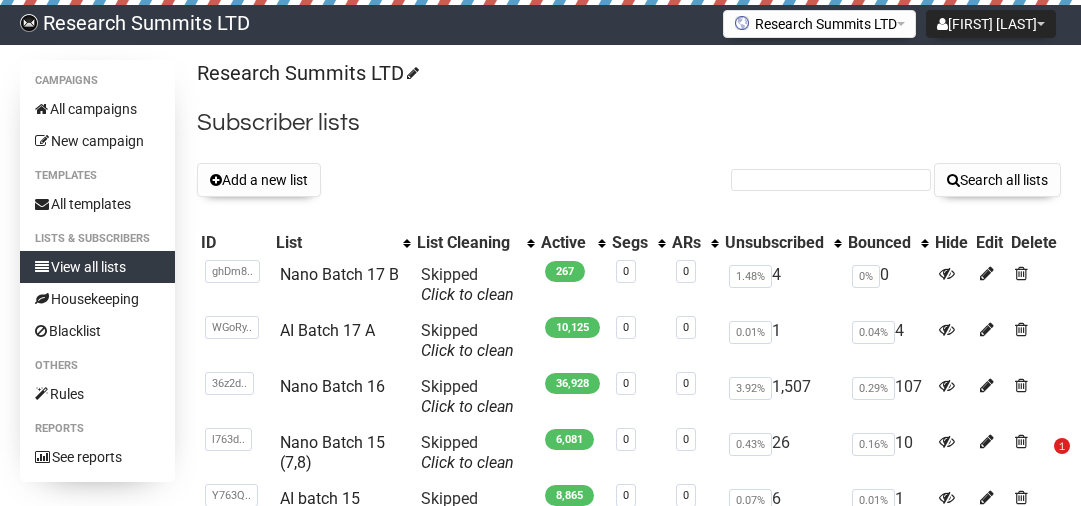 scroll, scrollTop: 0, scrollLeft: 0, axis: both 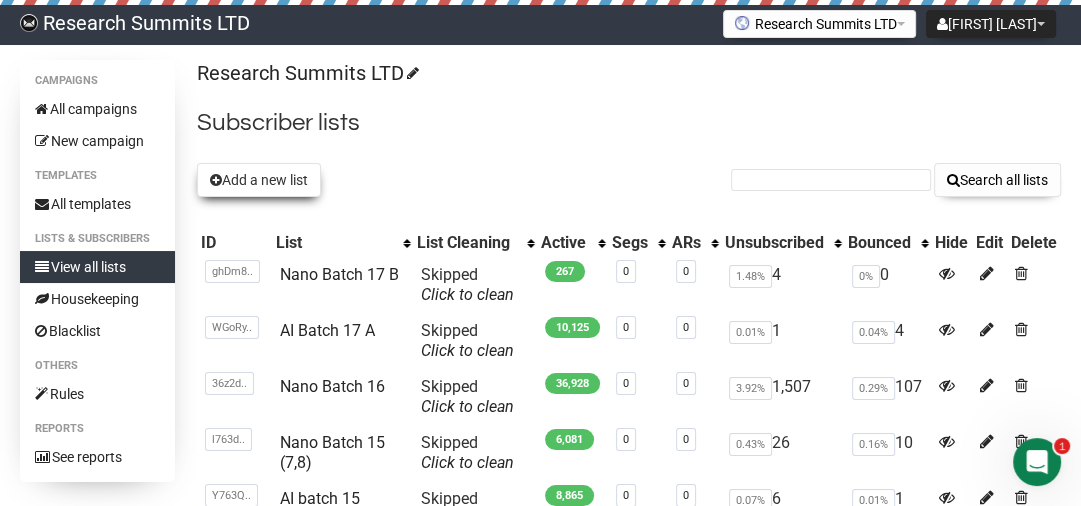 click on "Add a new list" at bounding box center [259, 180] 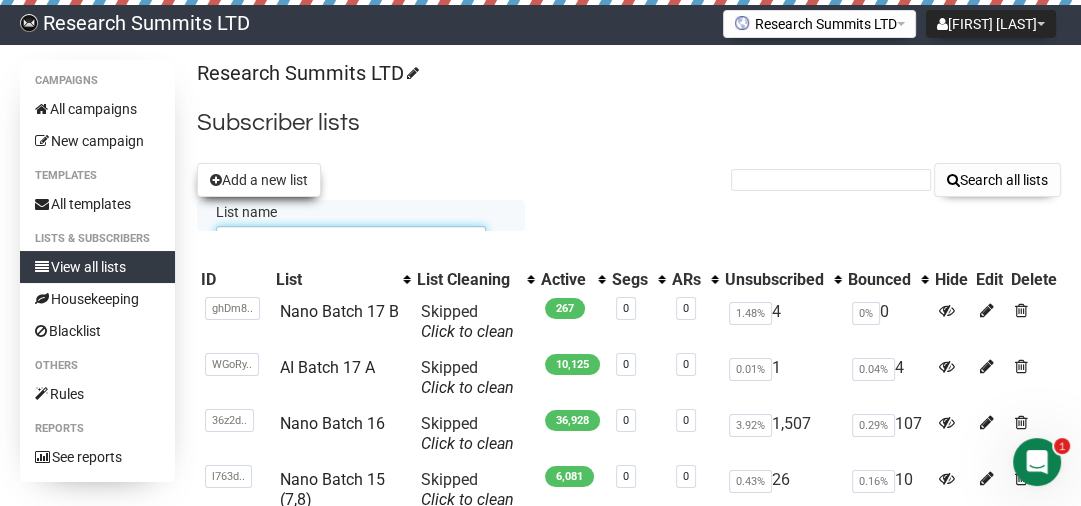 scroll, scrollTop: 0, scrollLeft: 0, axis: both 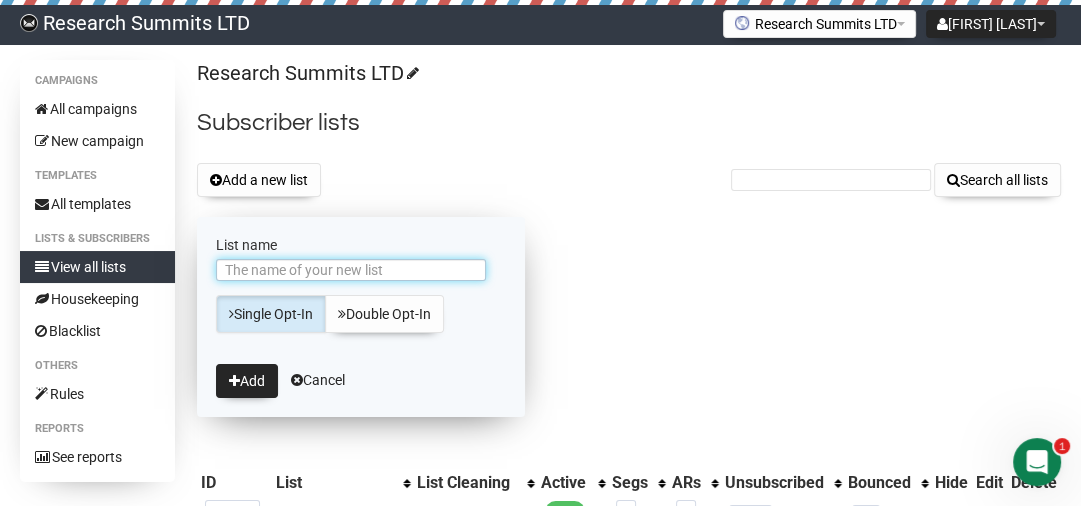 click on "List name" at bounding box center [351, 270] 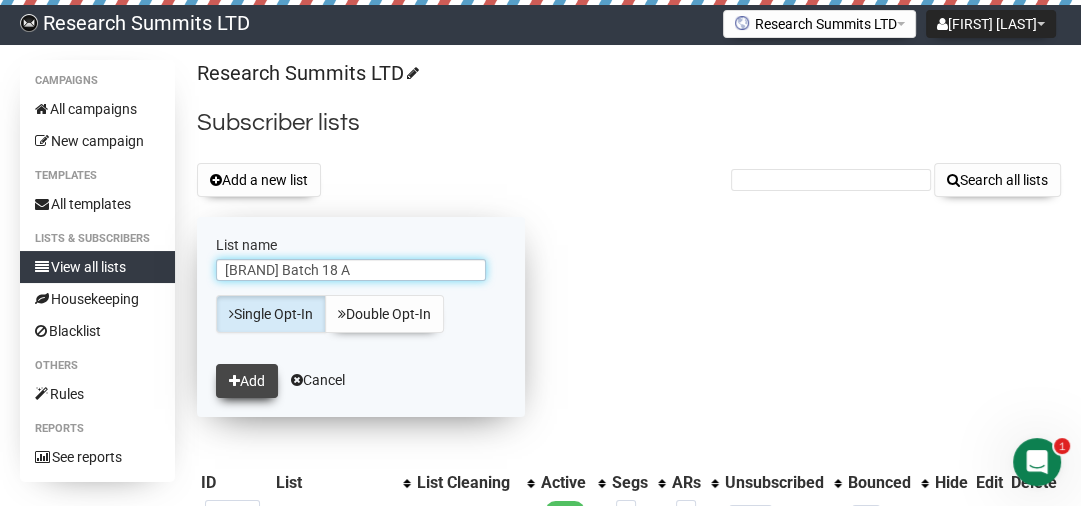 type on "AM Batch 18 A" 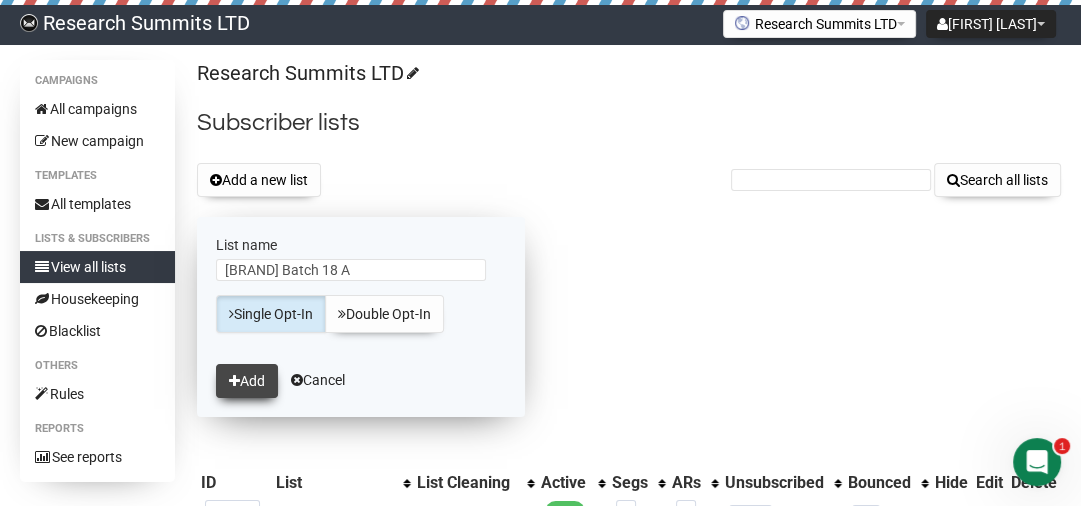 click on "Add" at bounding box center (247, 381) 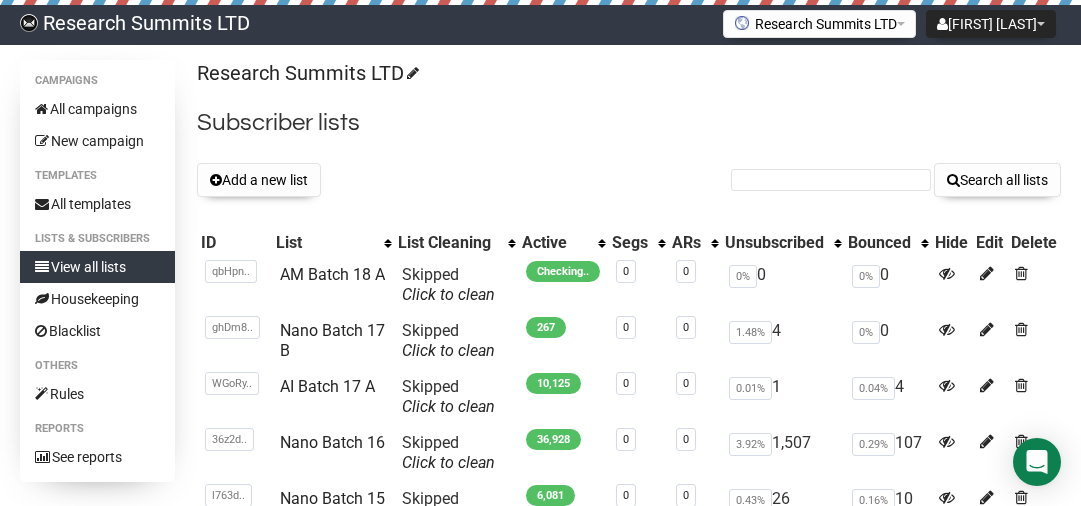 scroll, scrollTop: 0, scrollLeft: 0, axis: both 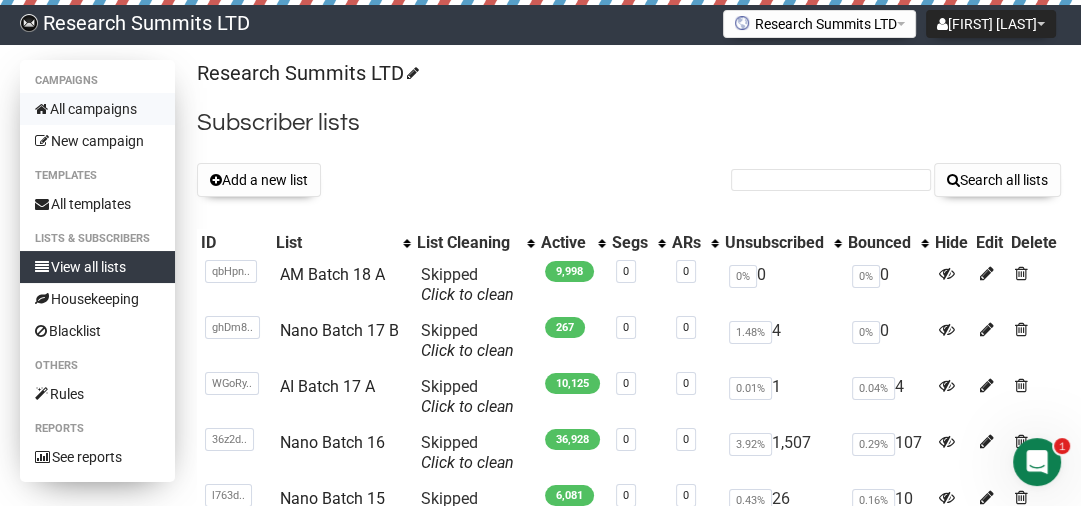 click on "All campaigns" at bounding box center [97, 109] 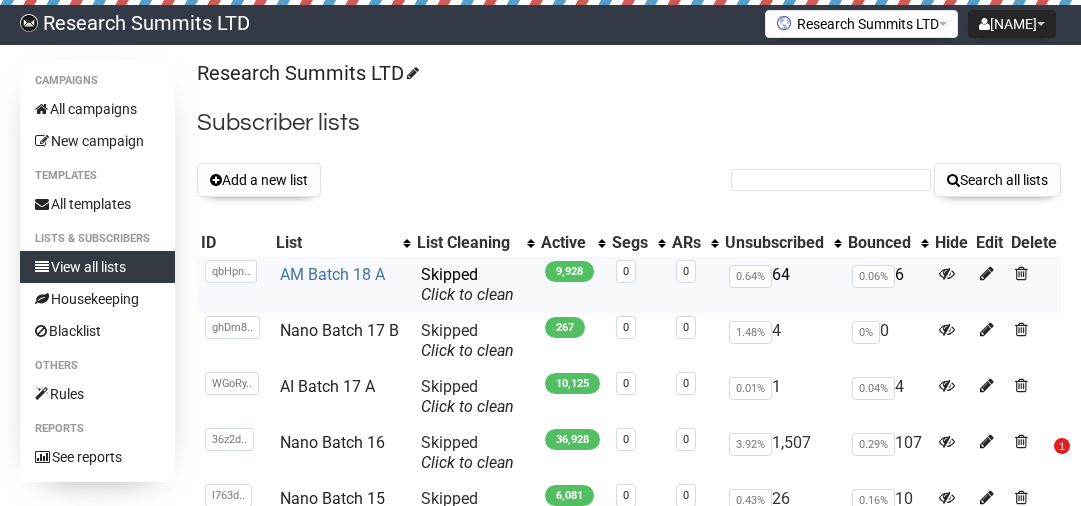scroll, scrollTop: 0, scrollLeft: 0, axis: both 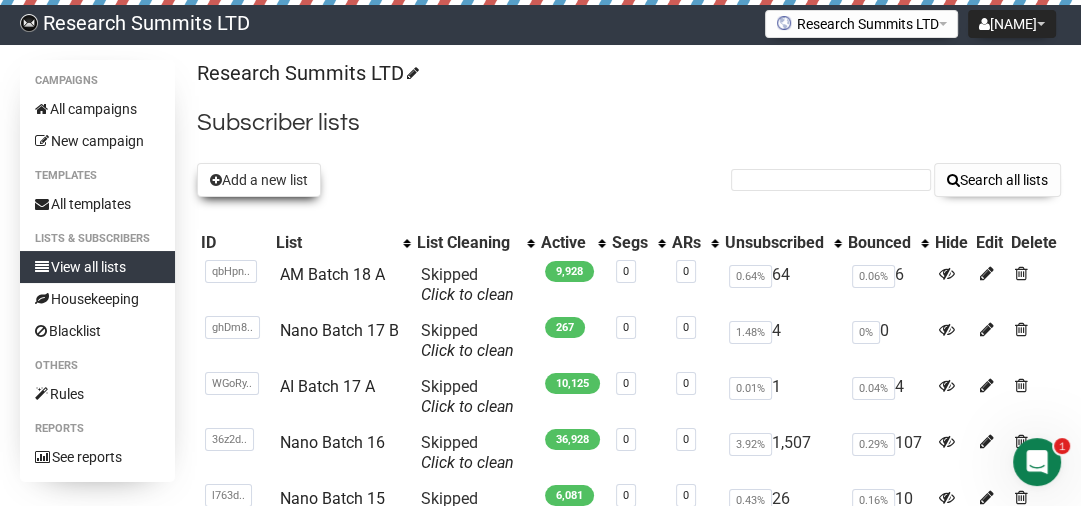 click on "Add a new list" at bounding box center (259, 180) 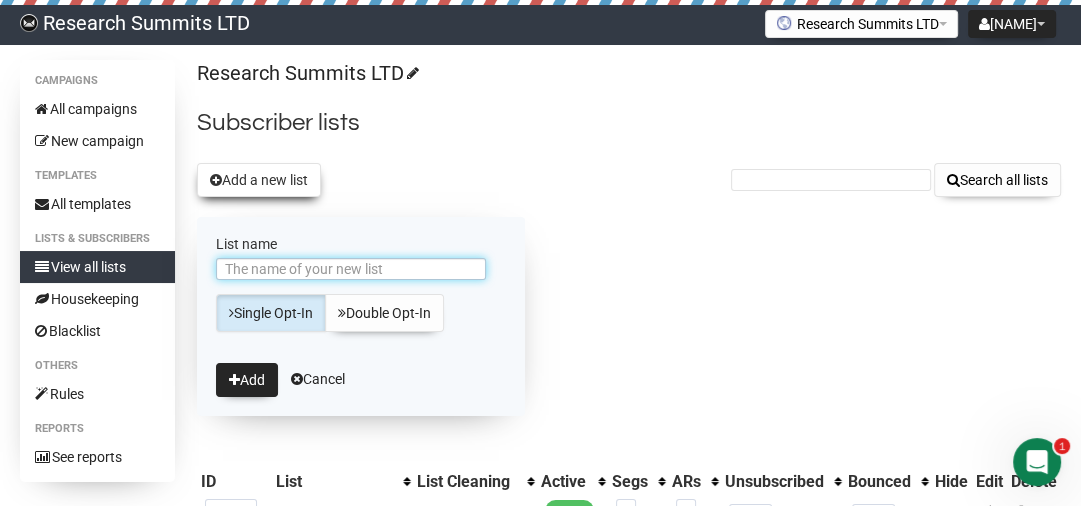 scroll, scrollTop: 0, scrollLeft: 0, axis: both 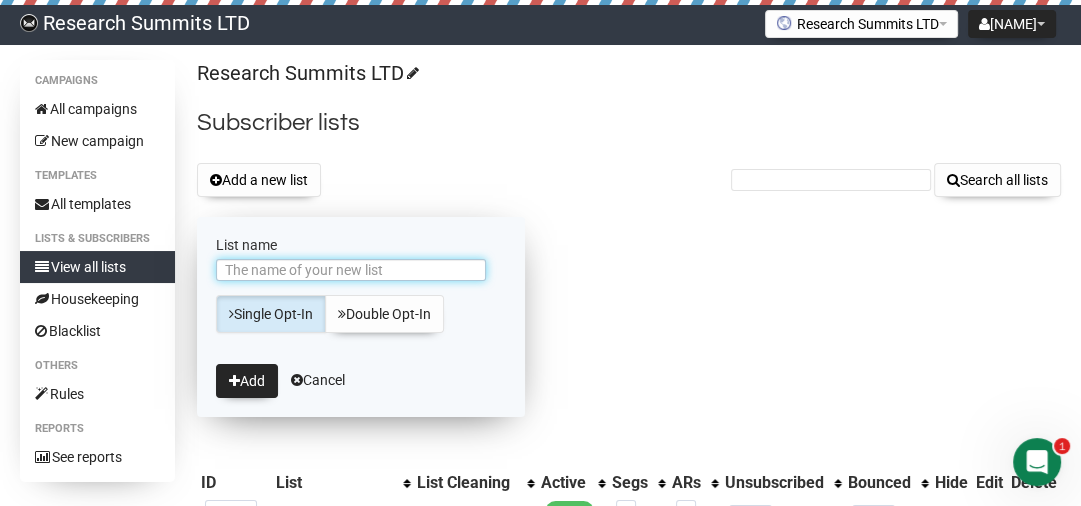 click on "List name" at bounding box center [351, 270] 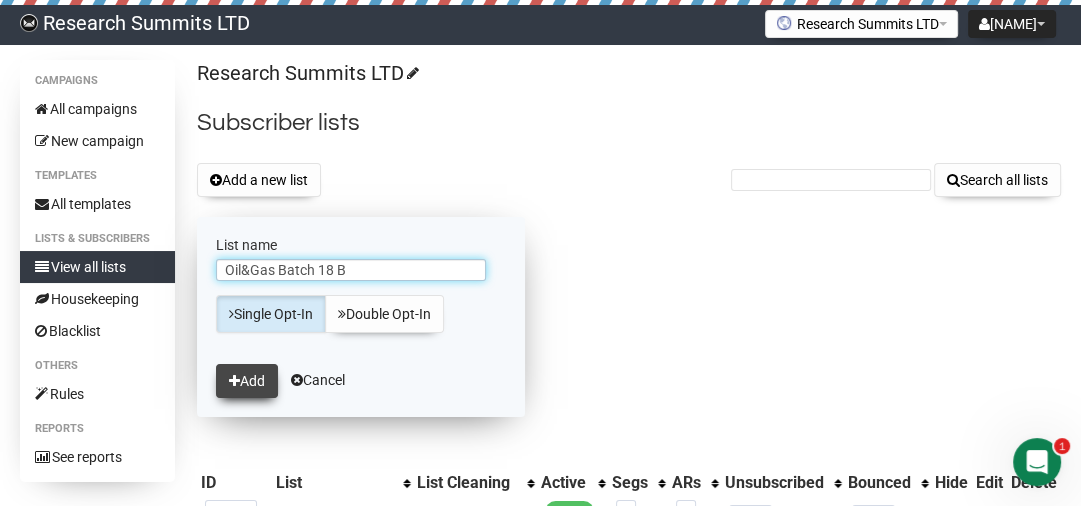 type on "Oil&Gas Batch 18 B" 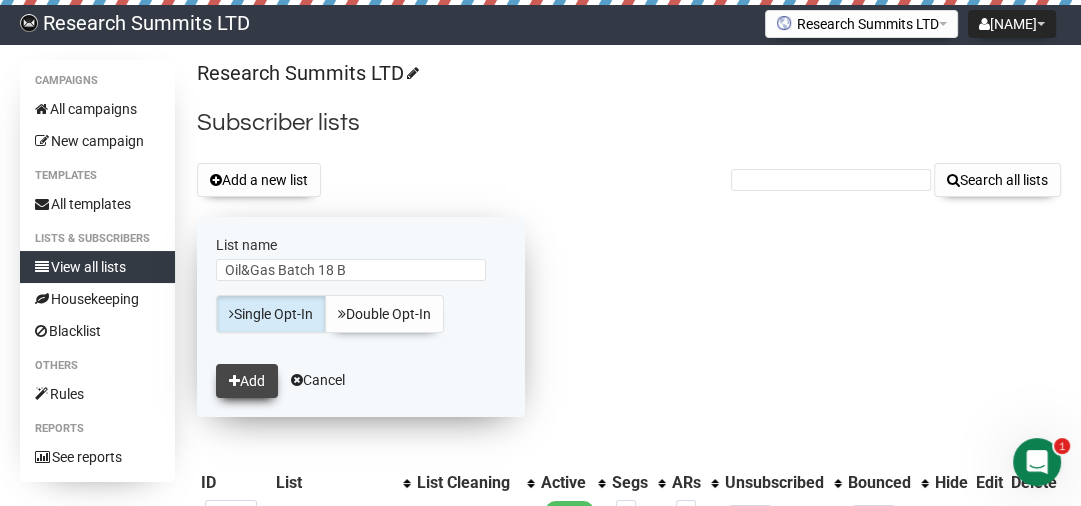 click on "Add" at bounding box center (247, 381) 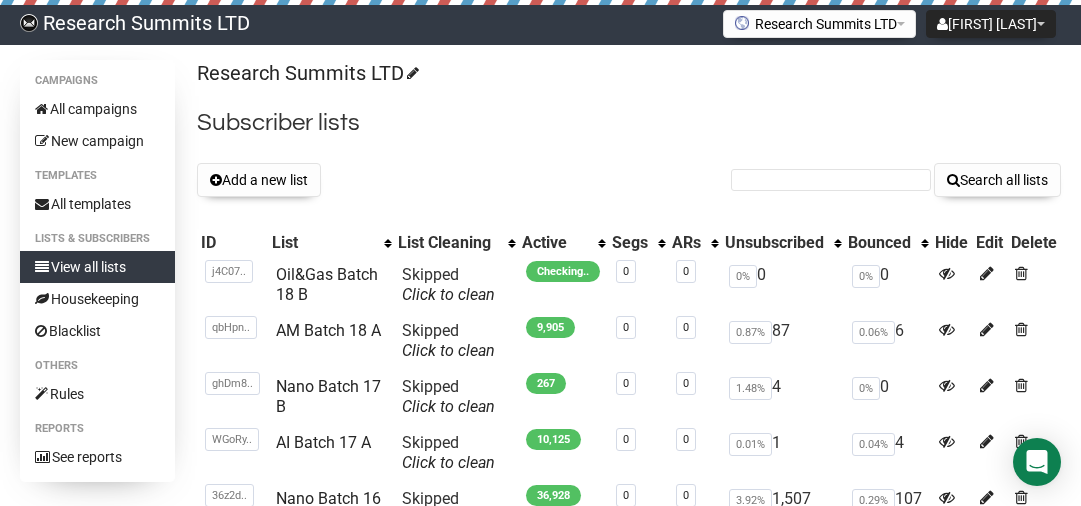 scroll, scrollTop: 0, scrollLeft: 0, axis: both 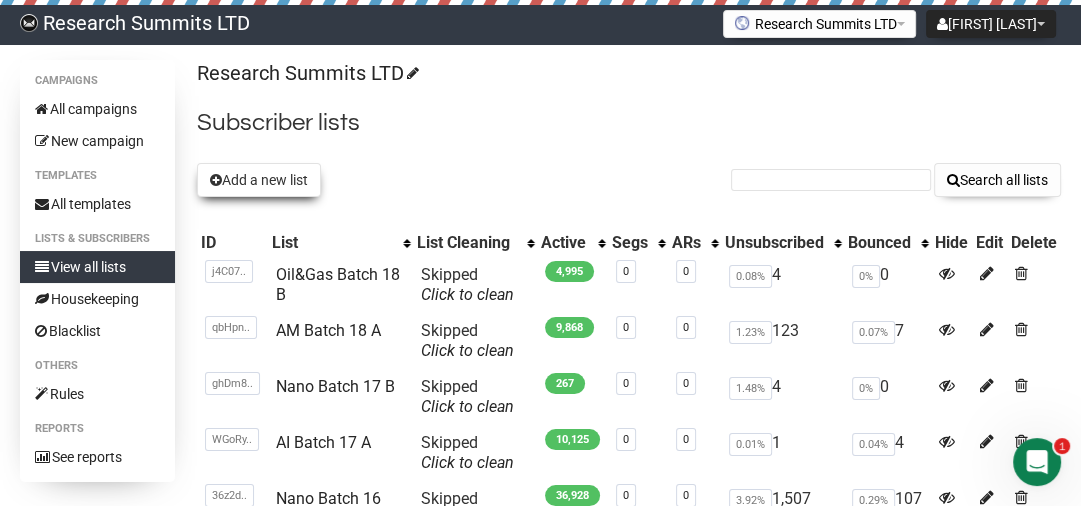 click on "Add a new list" at bounding box center [259, 180] 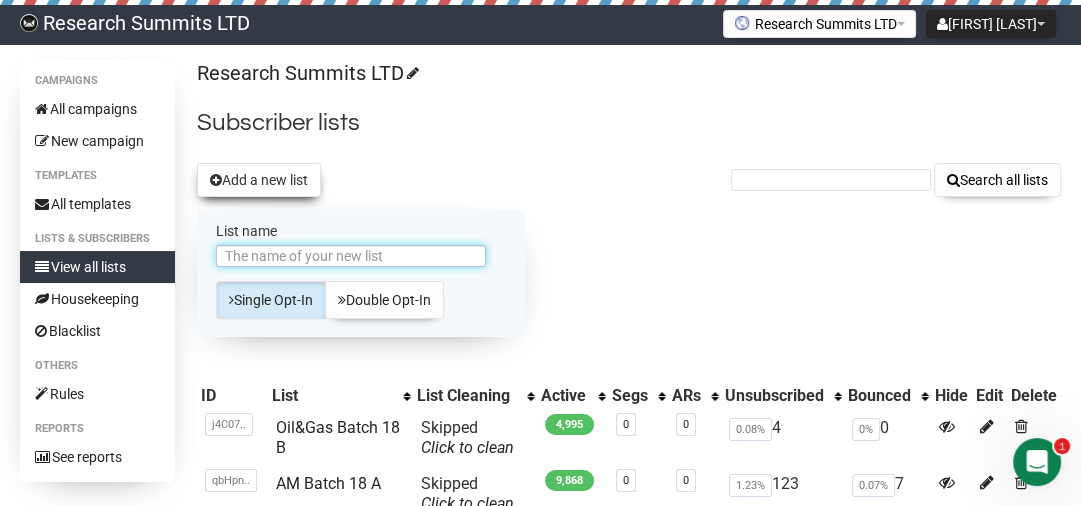 scroll, scrollTop: 0, scrollLeft: 0, axis: both 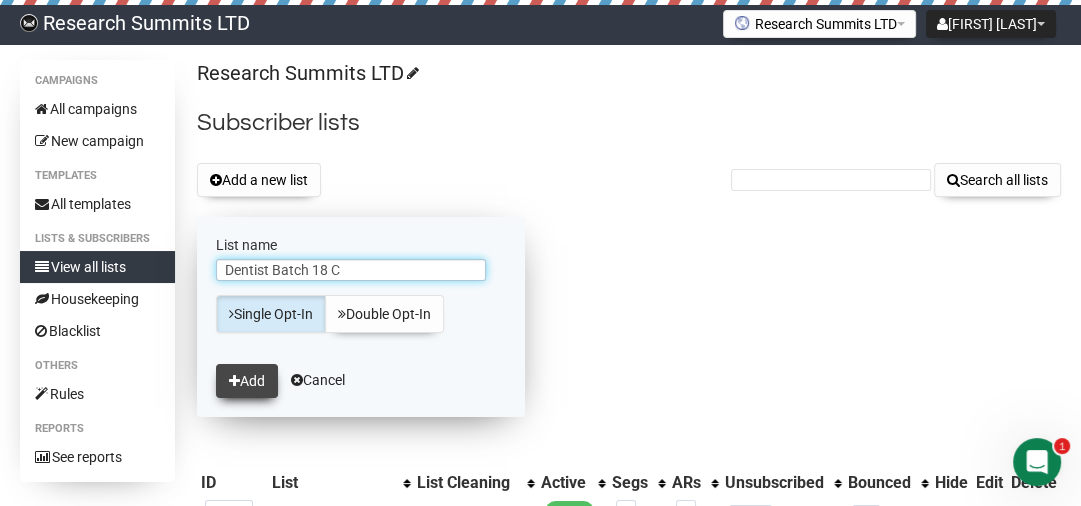 type on "Dentist Batch 18 C" 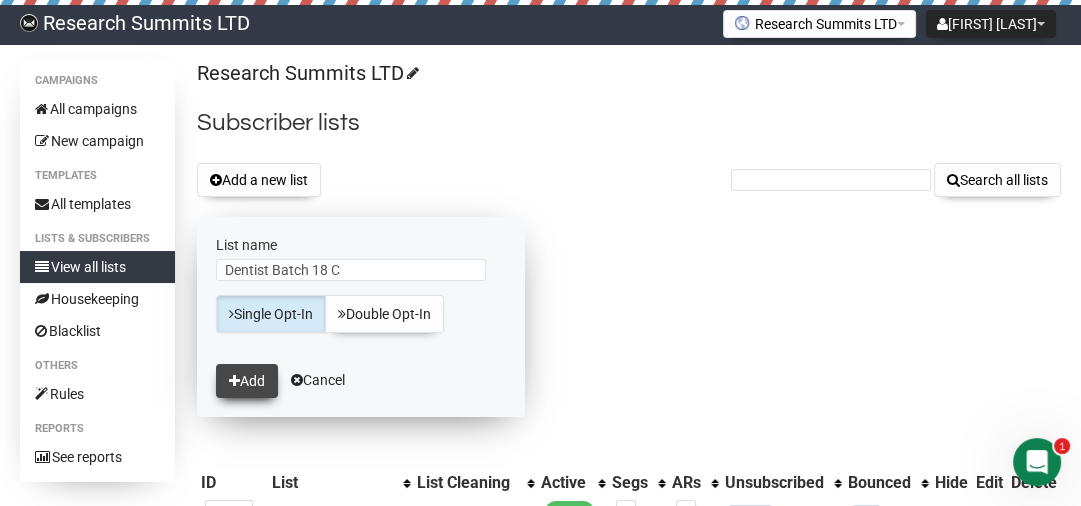 click on "Add" at bounding box center (247, 381) 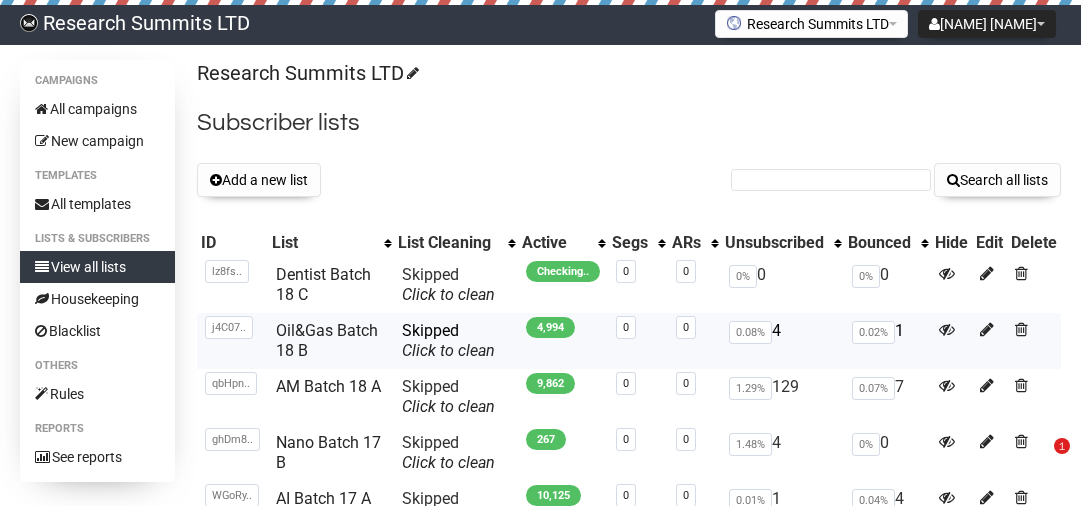 scroll, scrollTop: 80, scrollLeft: 0, axis: vertical 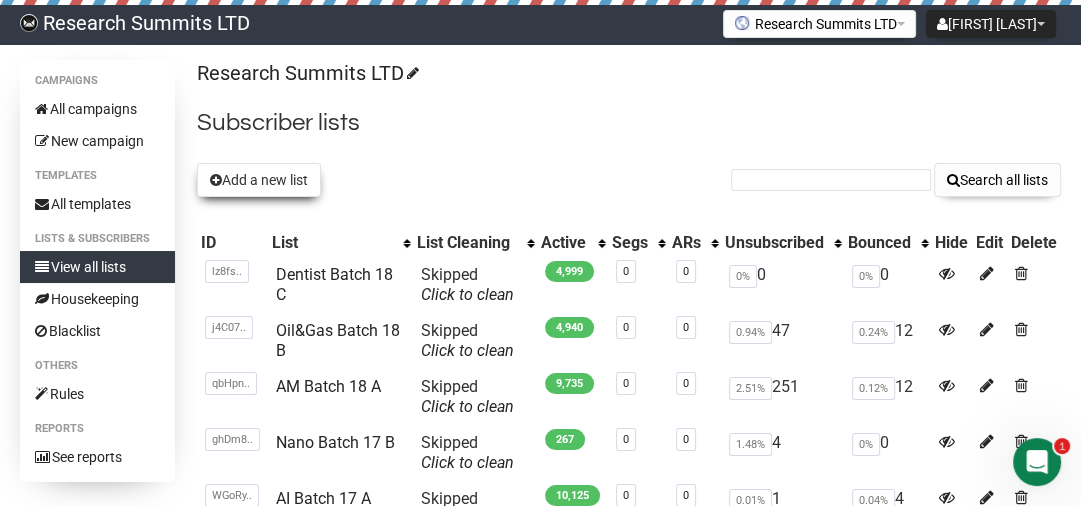 click on "Add a new list" at bounding box center (259, 180) 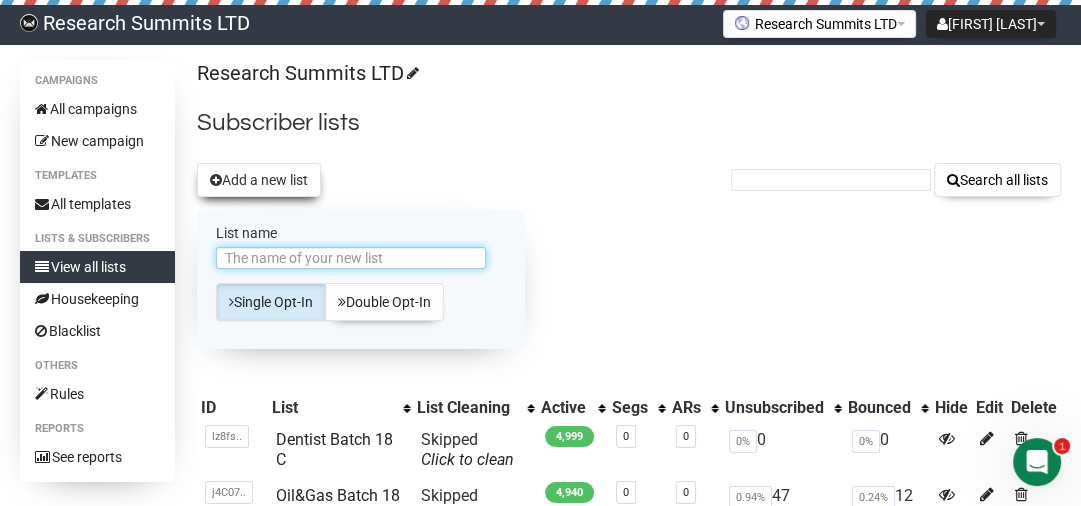 scroll, scrollTop: 0, scrollLeft: 0, axis: both 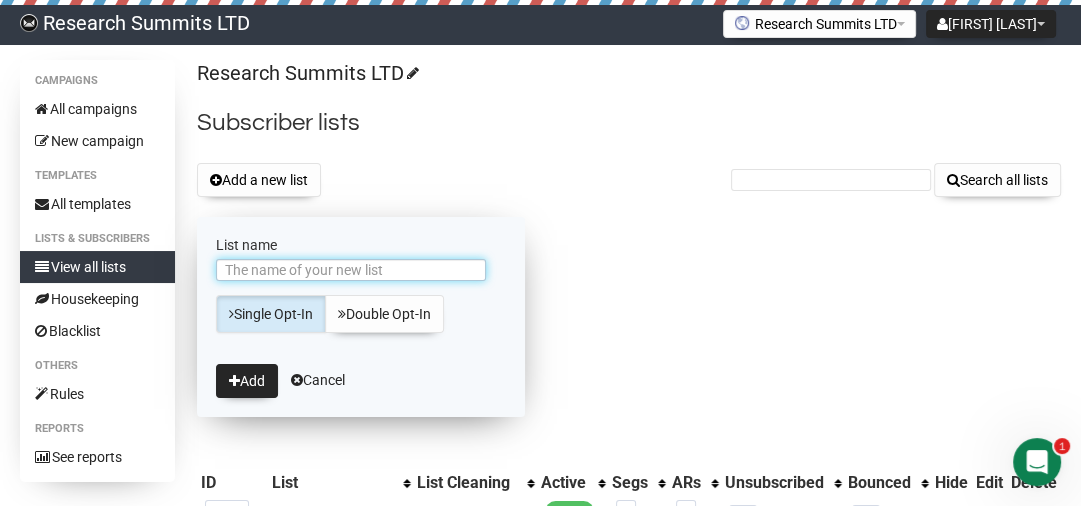 click on "List name" at bounding box center [351, 270] 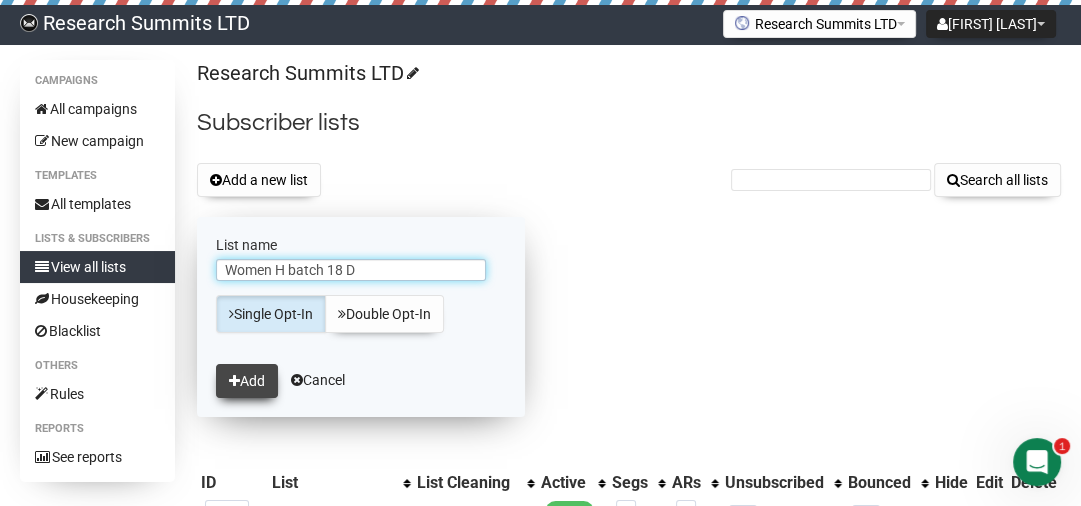 type on "Women H batch 18 D" 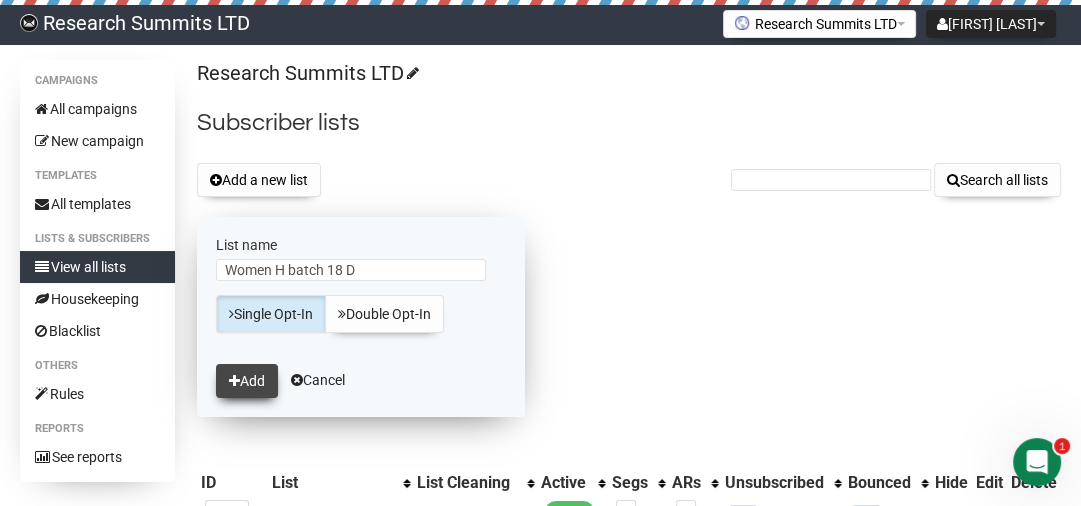click on "Add" at bounding box center (247, 381) 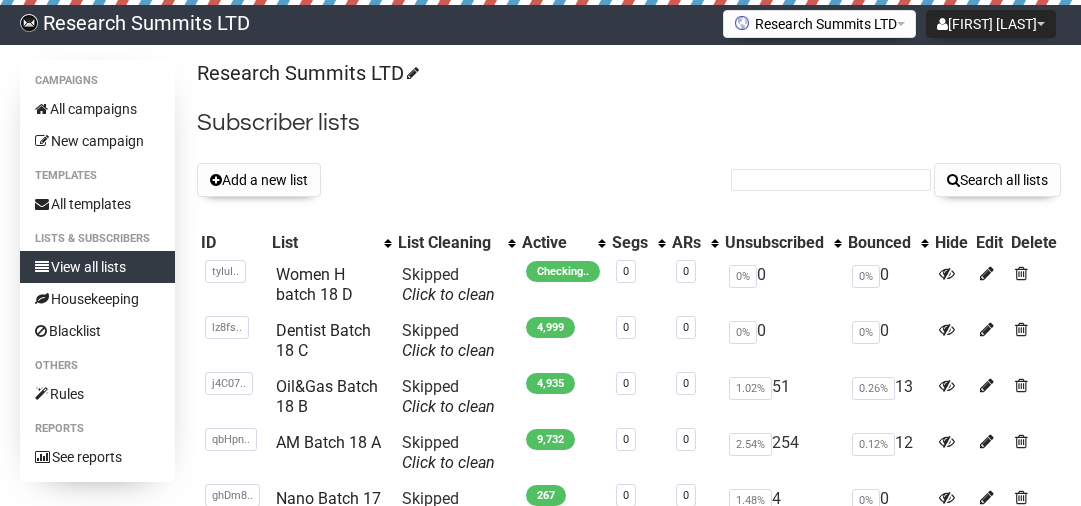scroll, scrollTop: 0, scrollLeft: 0, axis: both 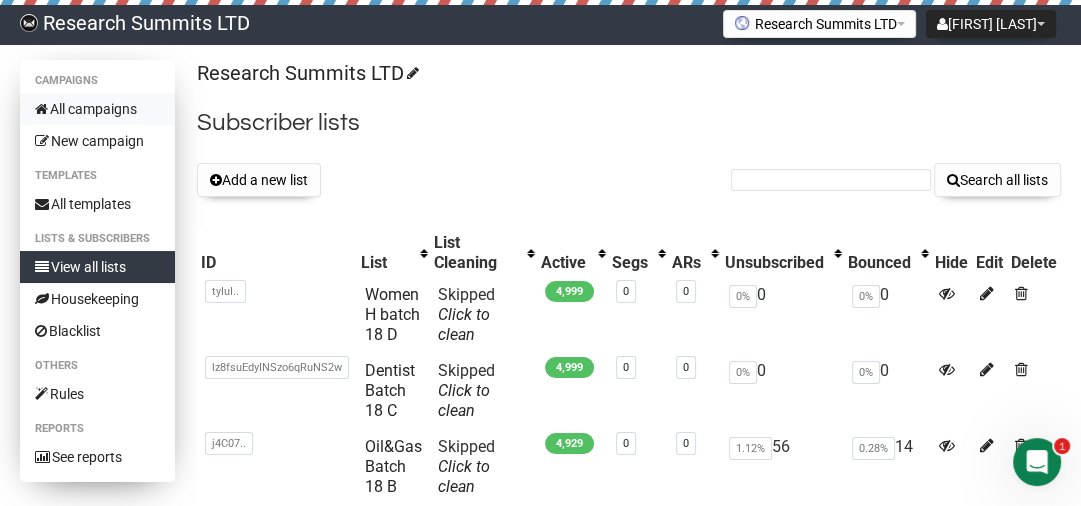 click on "All campaigns" at bounding box center (97, 109) 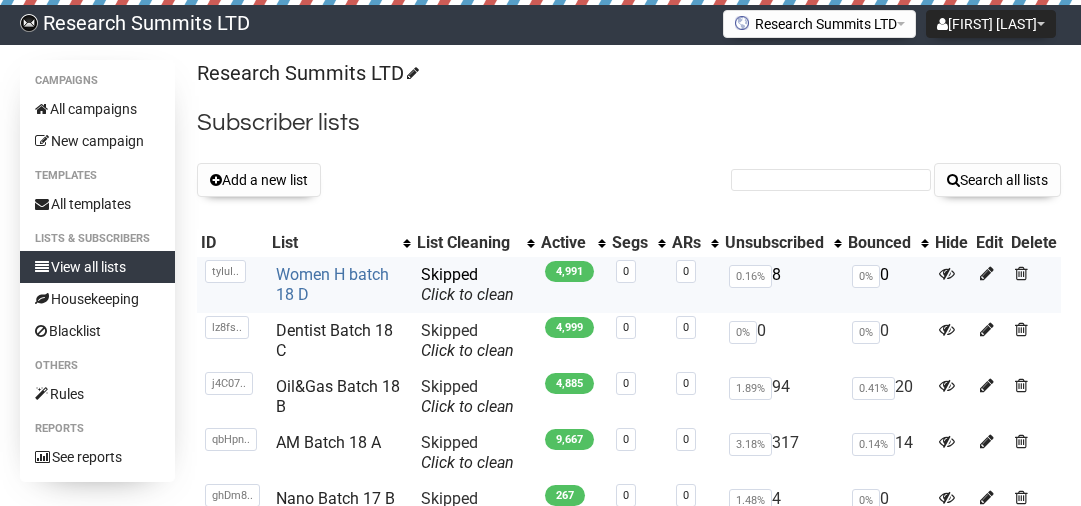 scroll, scrollTop: 0, scrollLeft: 0, axis: both 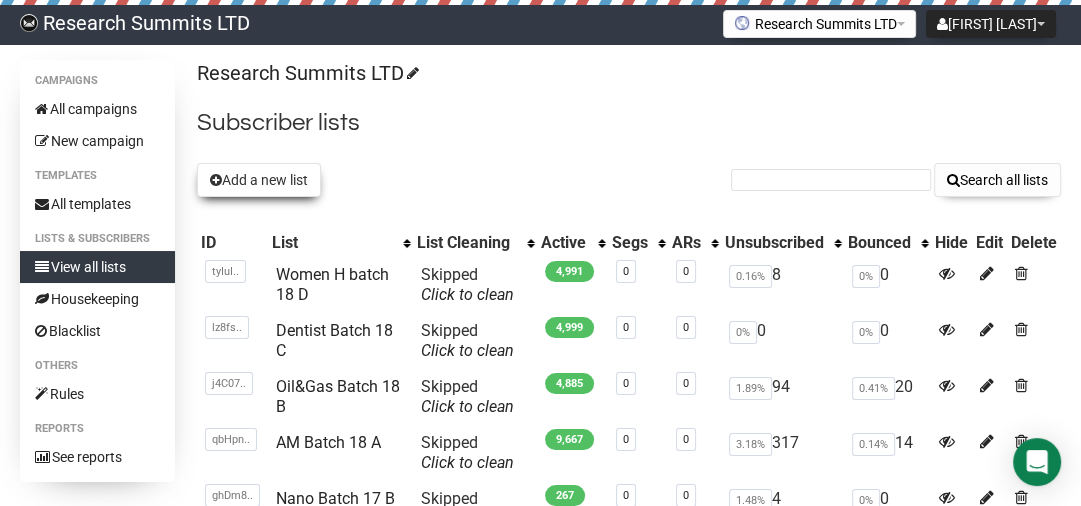 click on "Add a new list" at bounding box center [259, 180] 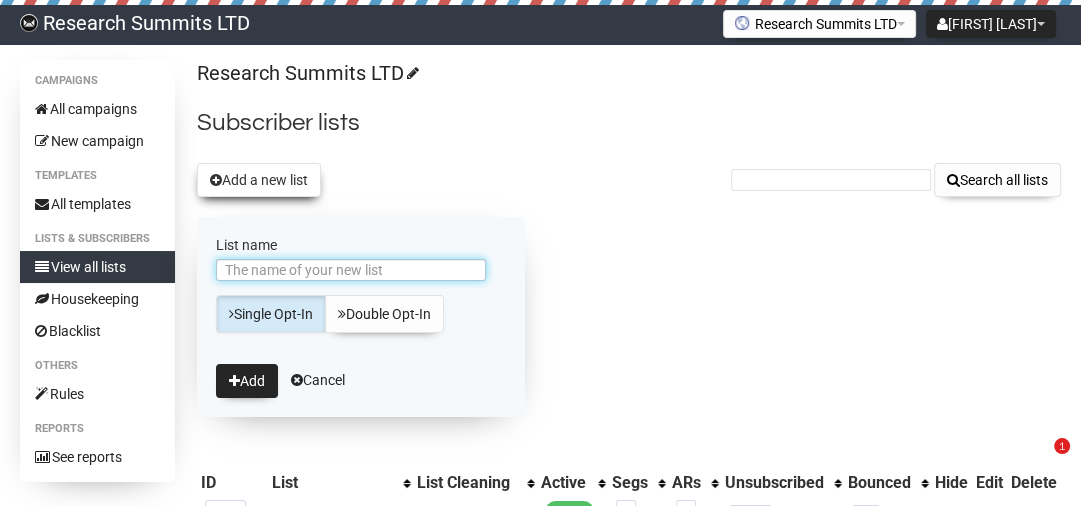scroll, scrollTop: 0, scrollLeft: 0, axis: both 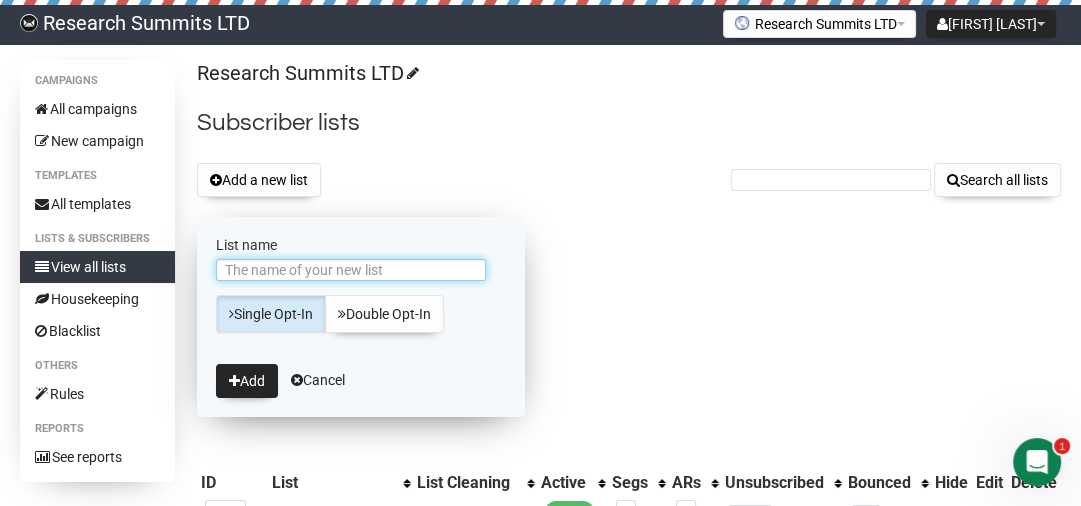 click on "List name" at bounding box center [351, 270] 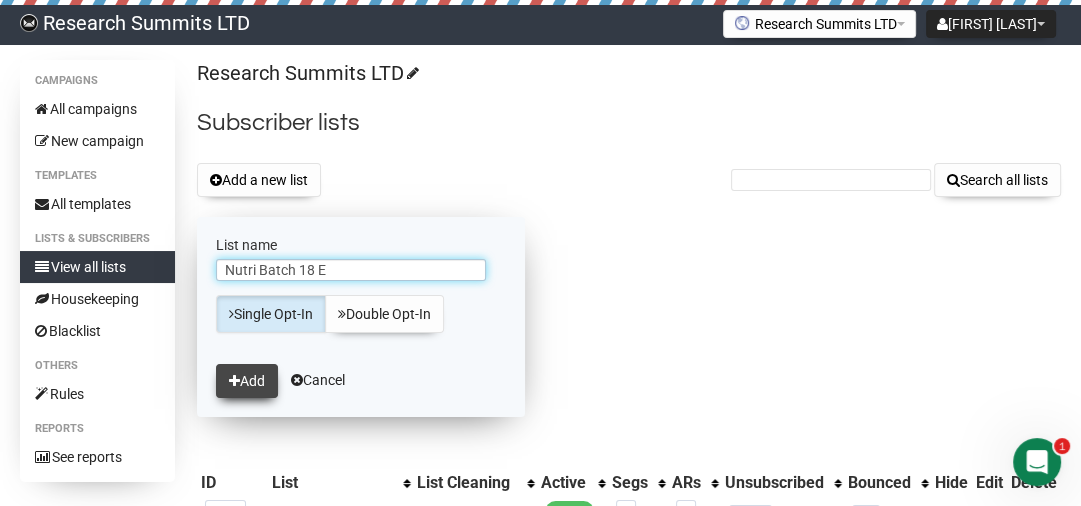 type on "Nutri Batch 18 E" 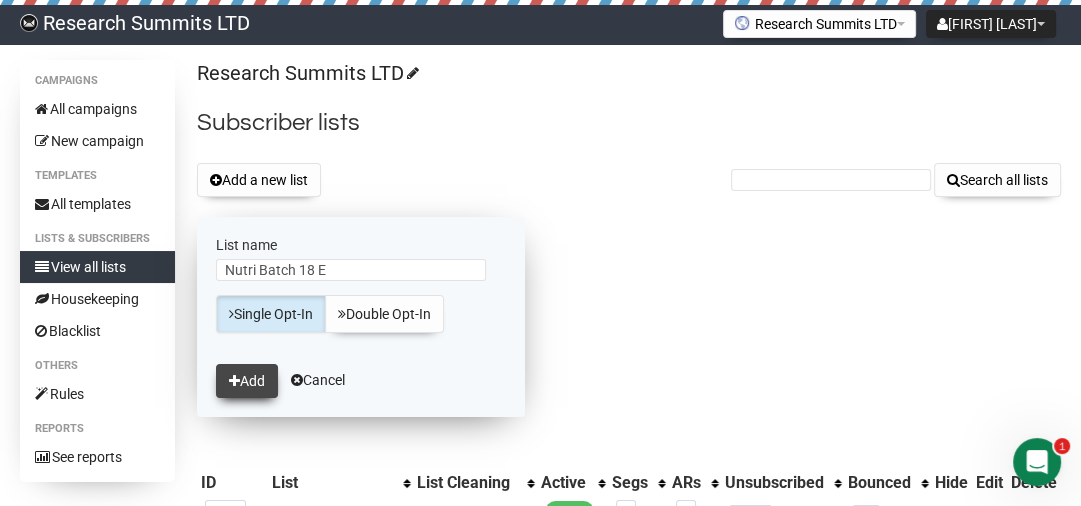 click on "Add" at bounding box center (247, 381) 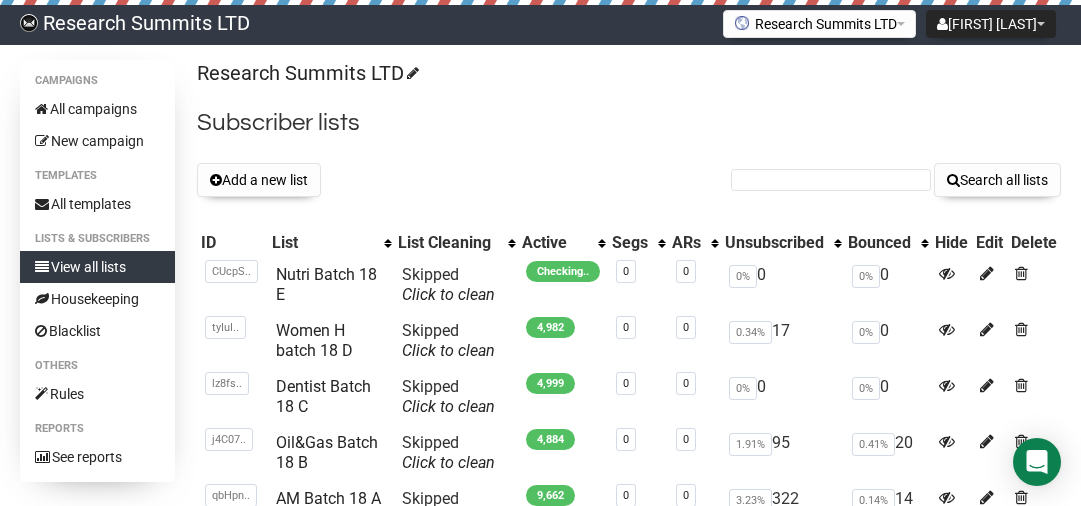 scroll, scrollTop: 0, scrollLeft: 0, axis: both 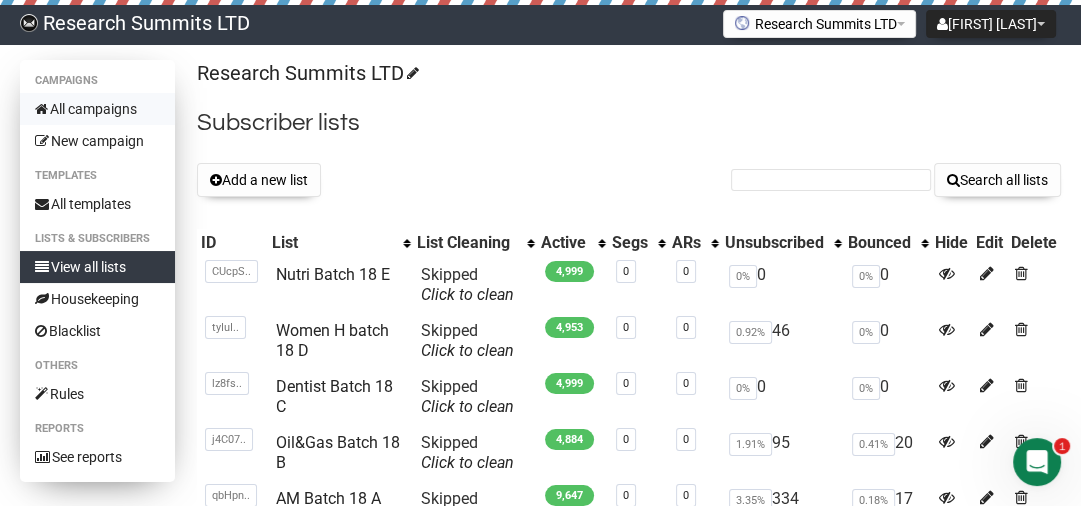 click on "All campaigns" at bounding box center (97, 109) 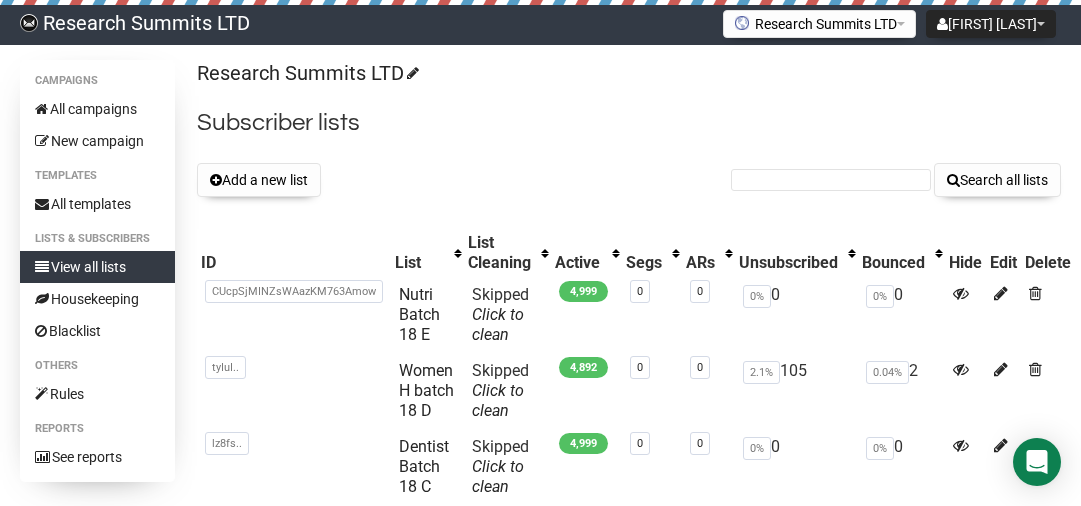 scroll, scrollTop: 0, scrollLeft: 0, axis: both 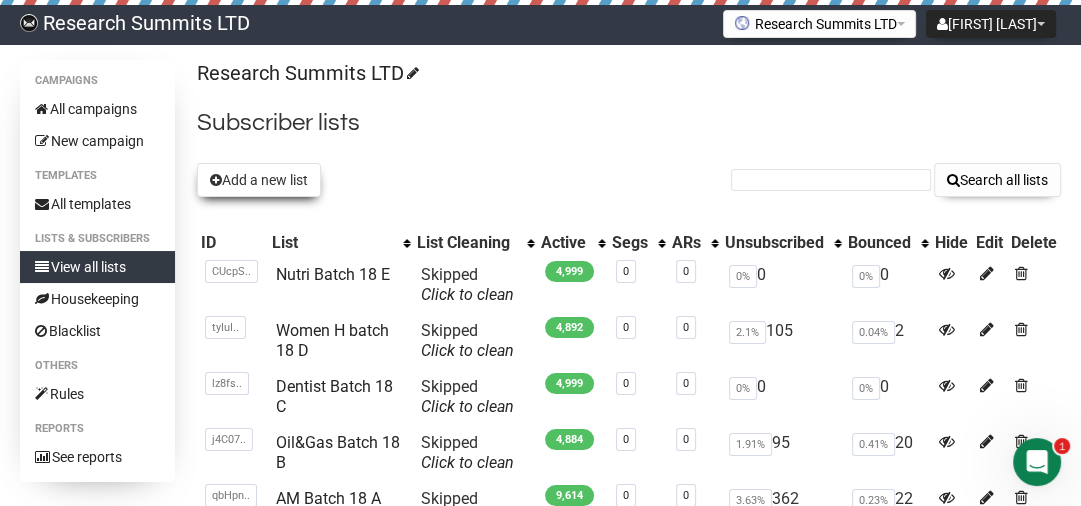 click on "Add a new list" at bounding box center [259, 180] 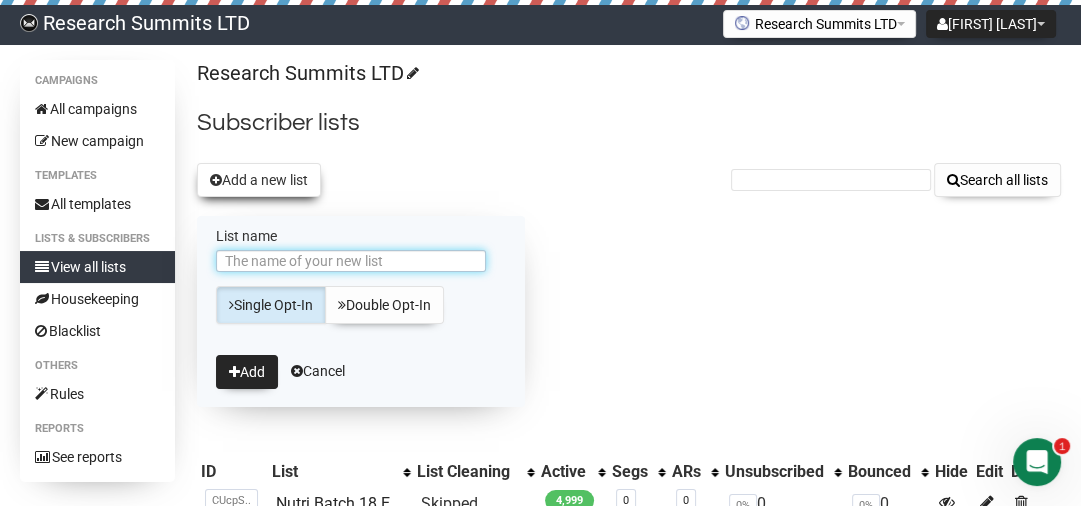 scroll, scrollTop: 0, scrollLeft: 0, axis: both 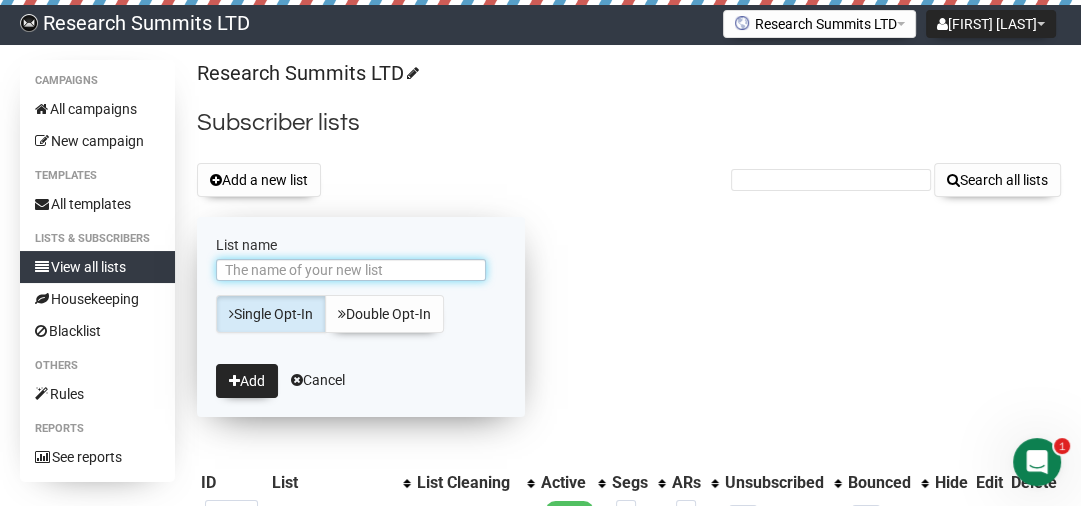 click on "List name" at bounding box center (351, 270) 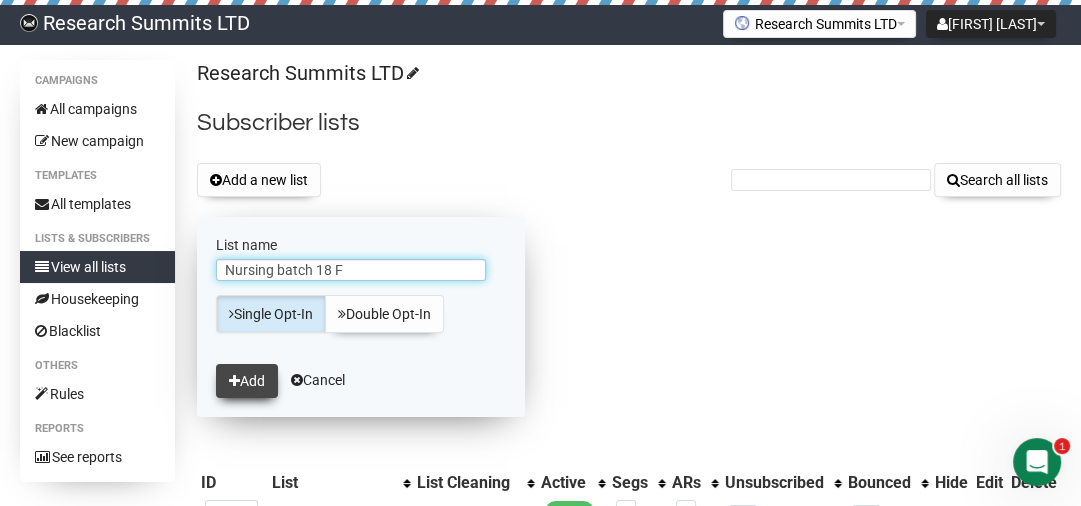 type on "Nursing batch 18 F" 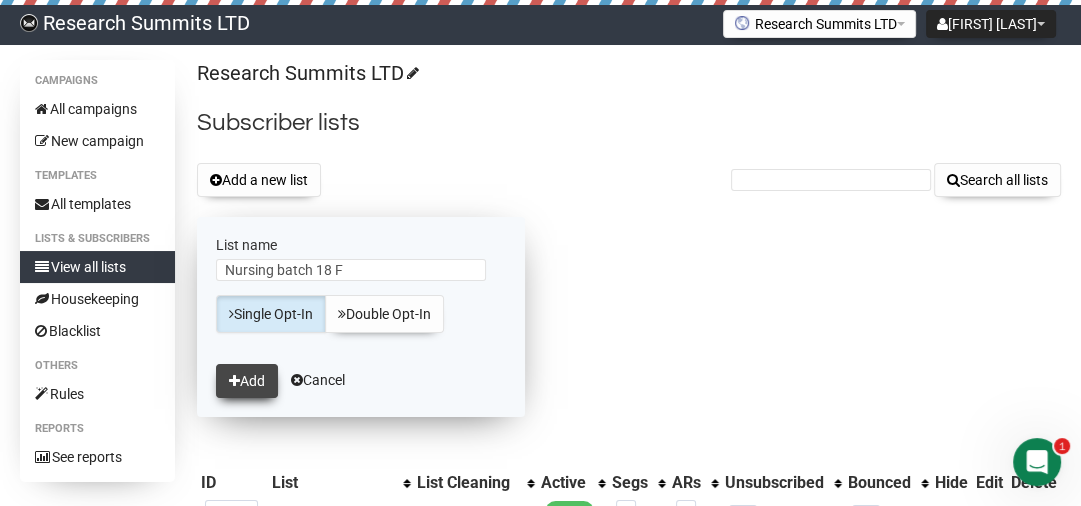 click on "Add" at bounding box center (247, 381) 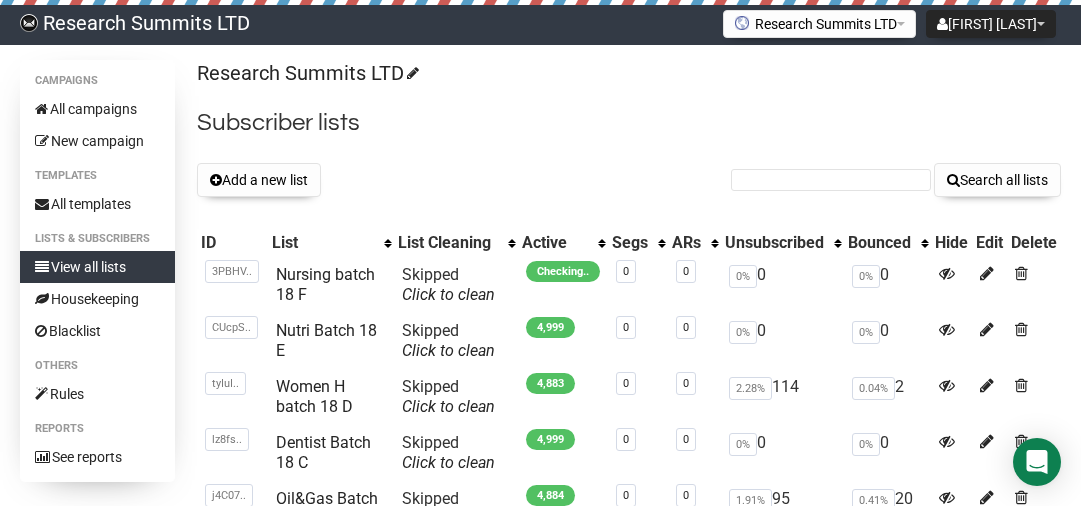 scroll, scrollTop: 0, scrollLeft: 0, axis: both 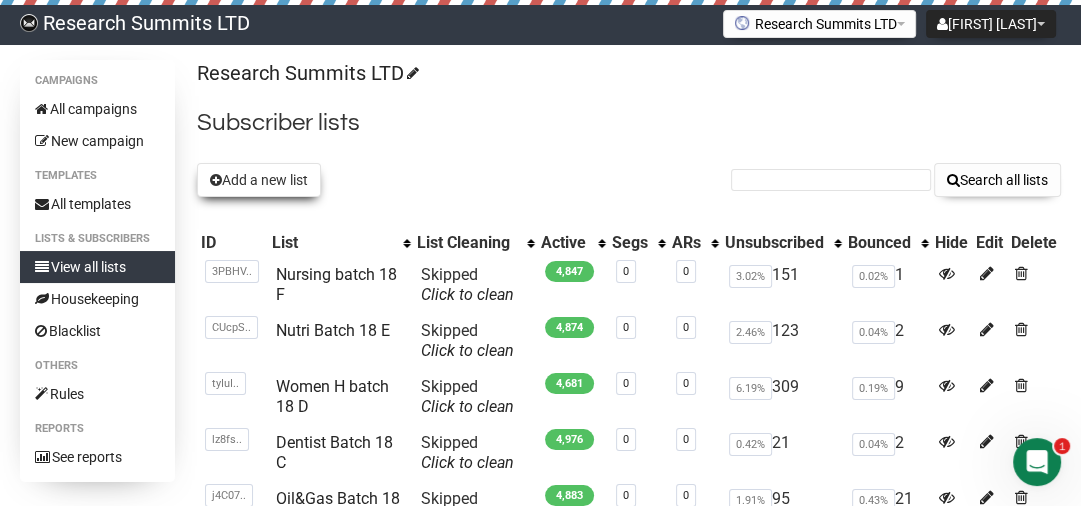 click on "Add a new list" at bounding box center (259, 180) 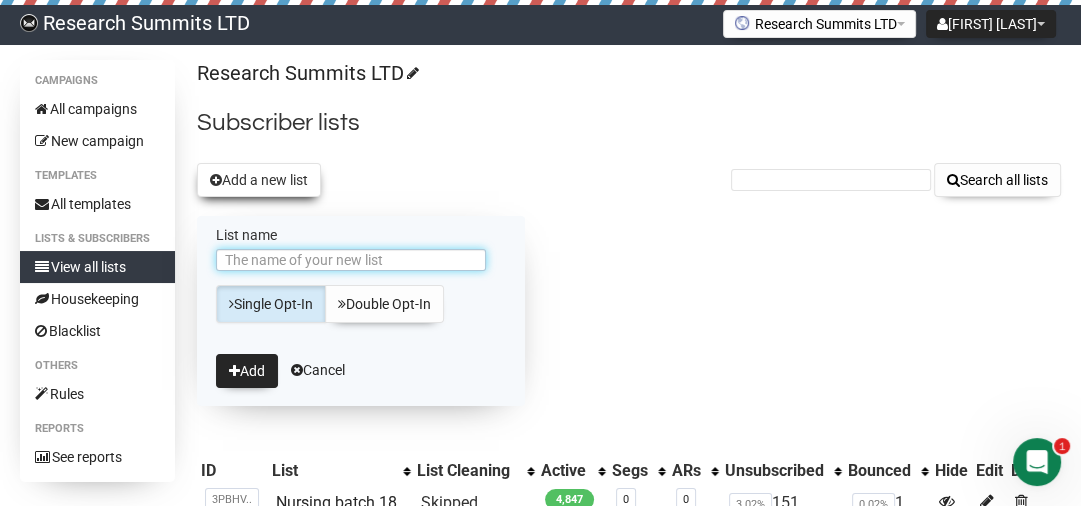 scroll, scrollTop: 0, scrollLeft: 0, axis: both 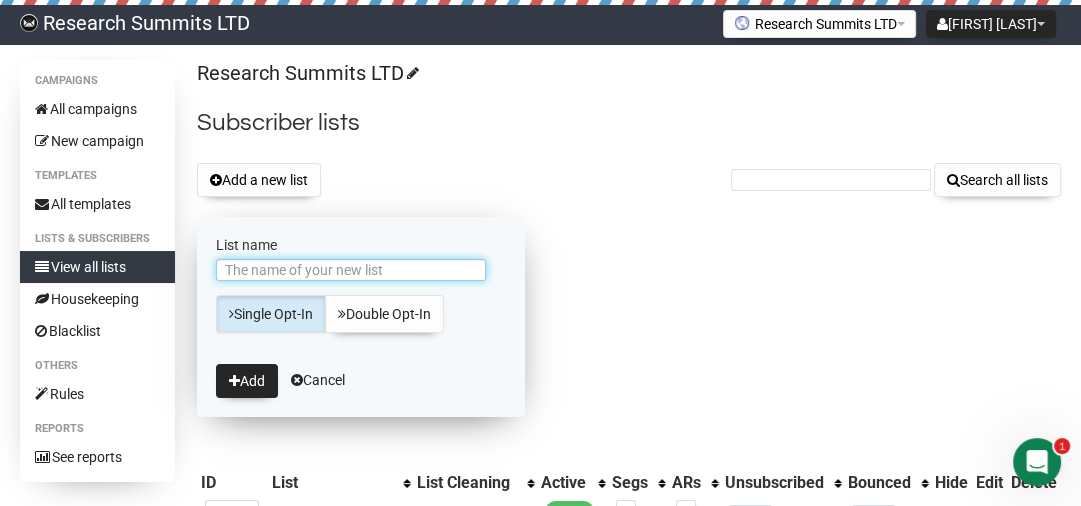 click on "List name" at bounding box center (351, 270) 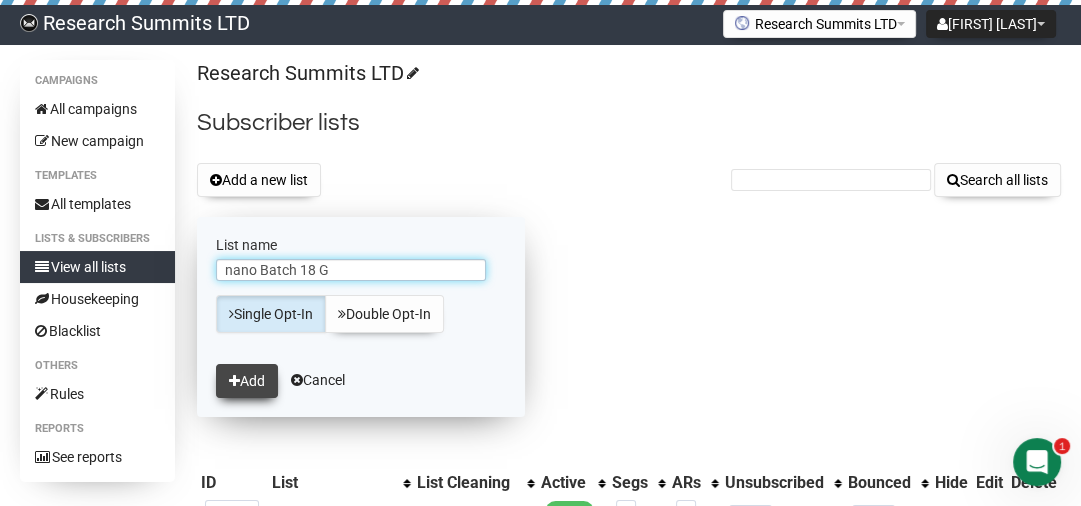 type on "nano Batch 18 G" 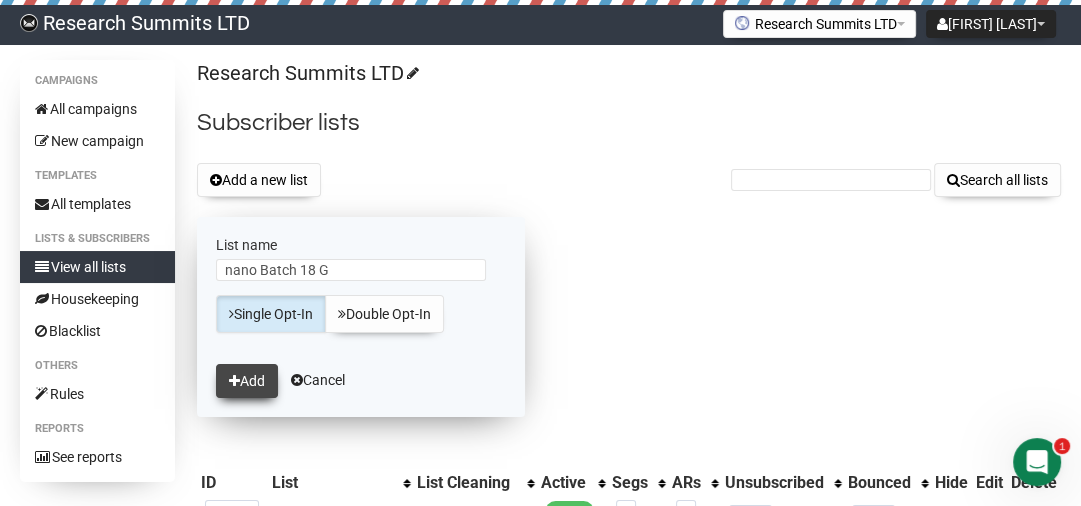 click on "Add" at bounding box center (247, 381) 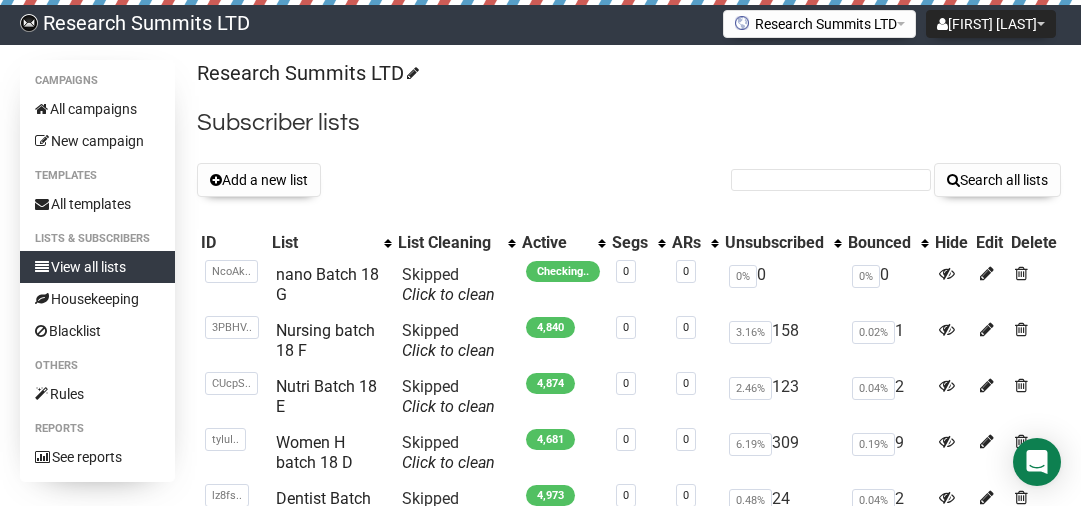 scroll, scrollTop: 0, scrollLeft: 0, axis: both 